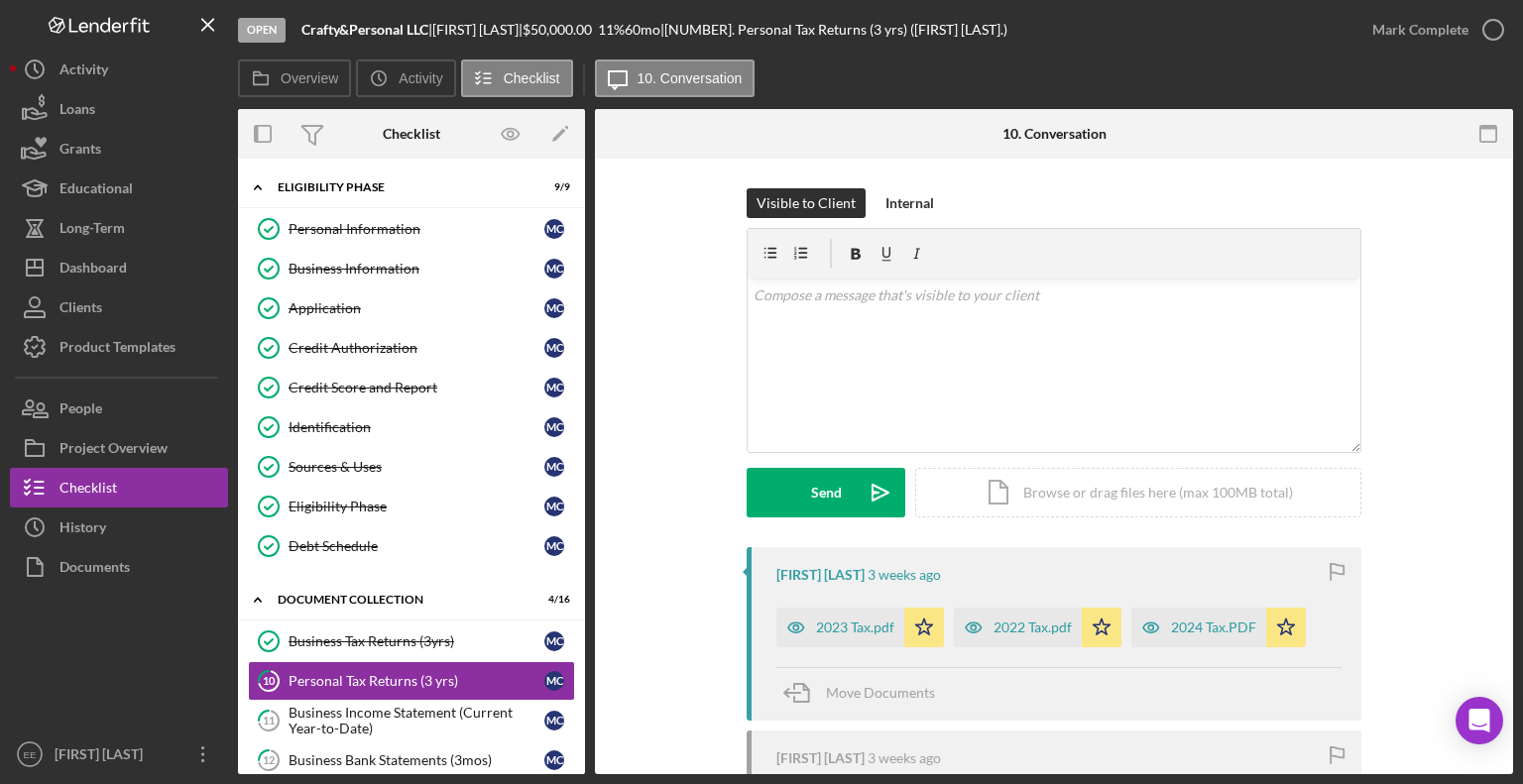 scroll, scrollTop: 0, scrollLeft: 0, axis: both 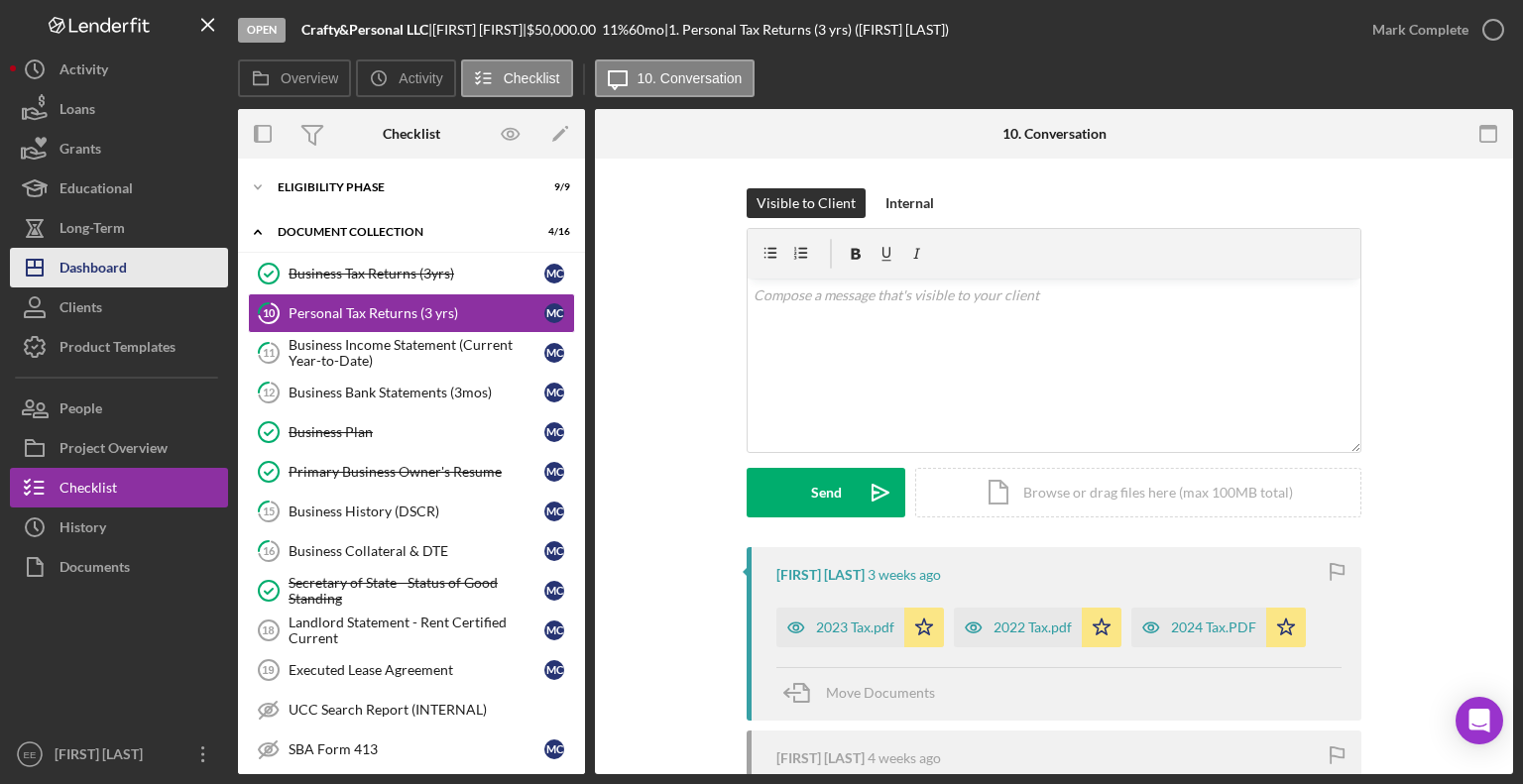 click on "Dashboard" at bounding box center (93, 270) 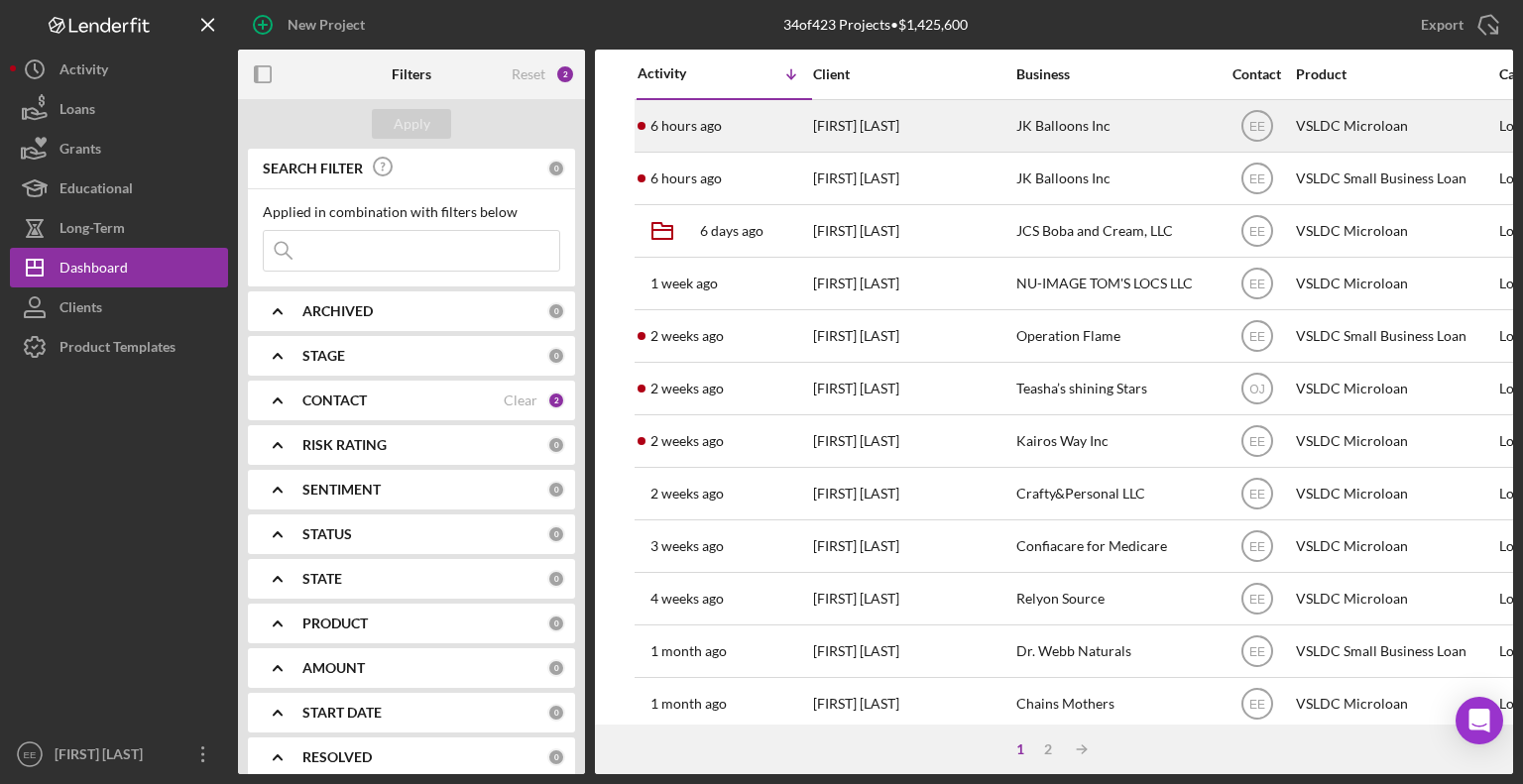 click on "JK Balloons Inc" at bounding box center (1115, 126) 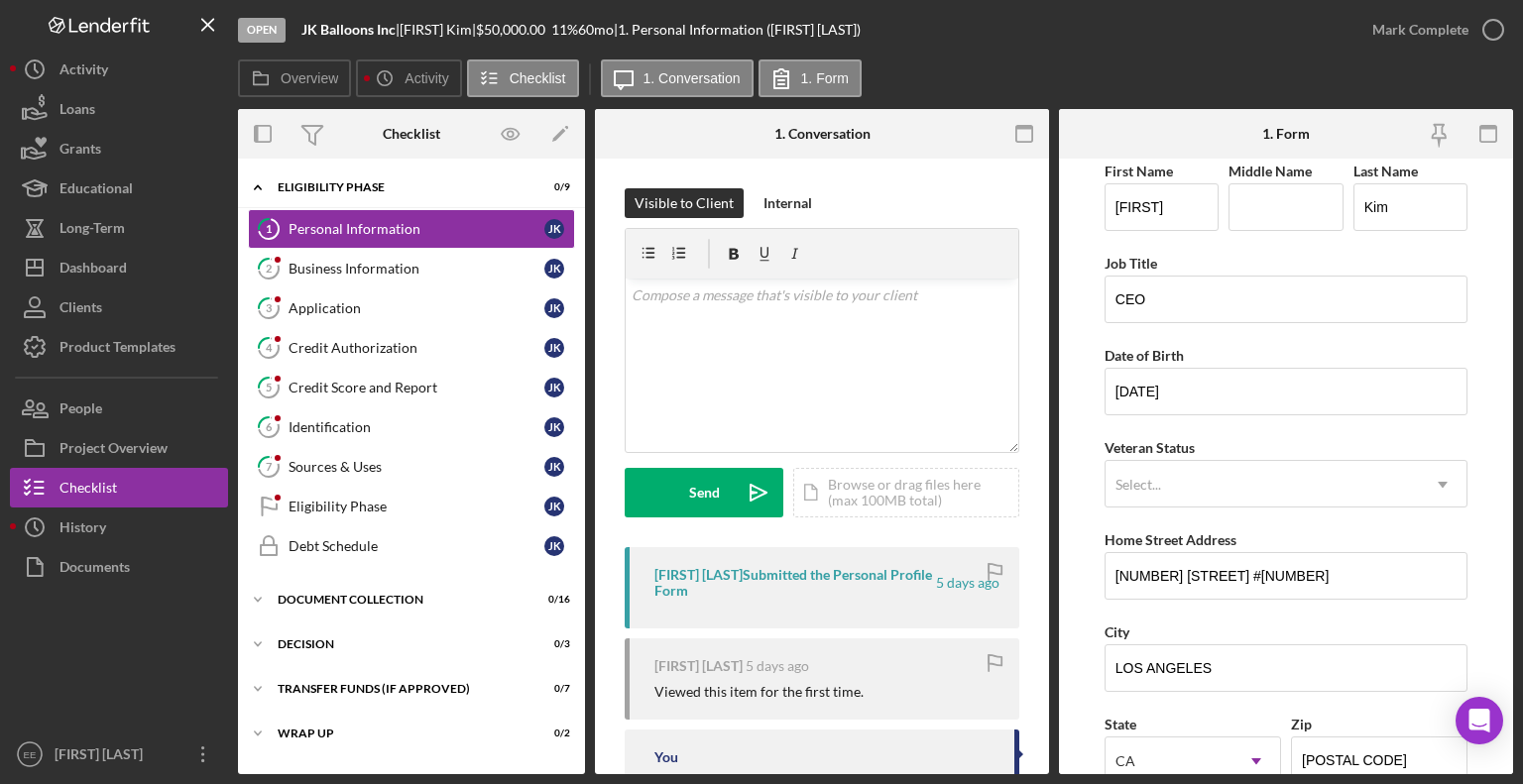 scroll, scrollTop: 0, scrollLeft: 0, axis: both 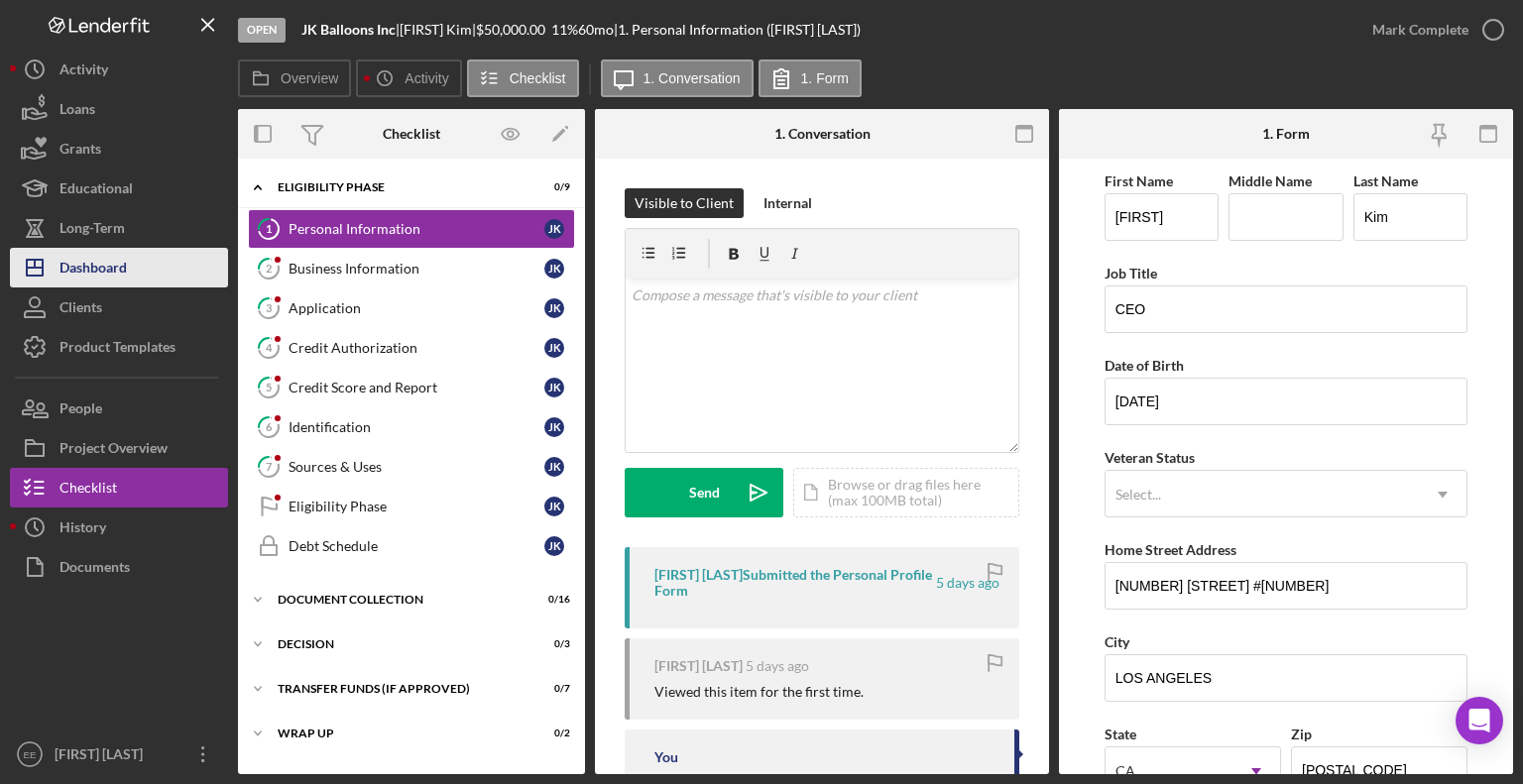 click on "Dashboard" at bounding box center [93, 270] 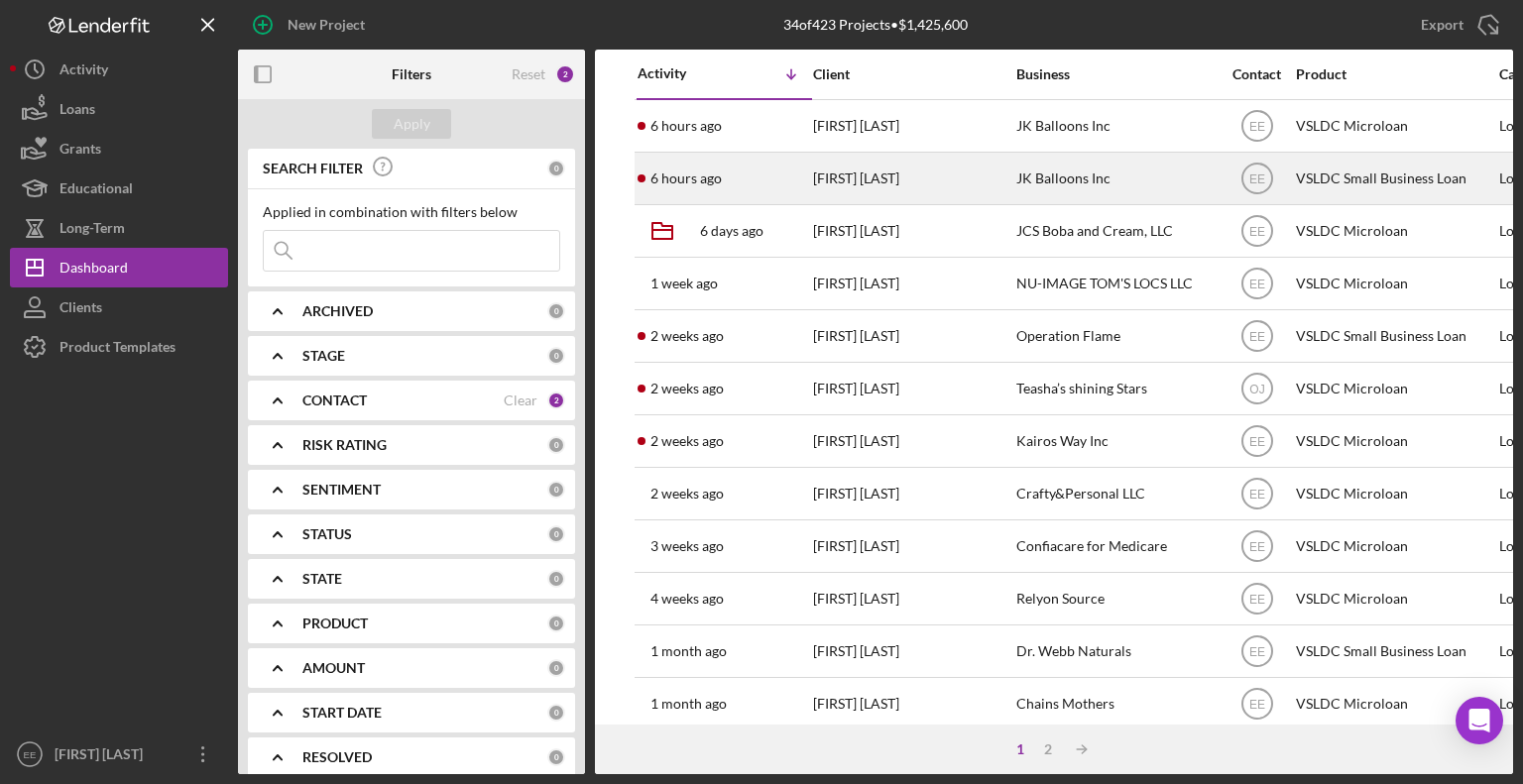 click on "[FIRST] [LAST]" at bounding box center [912, 178] 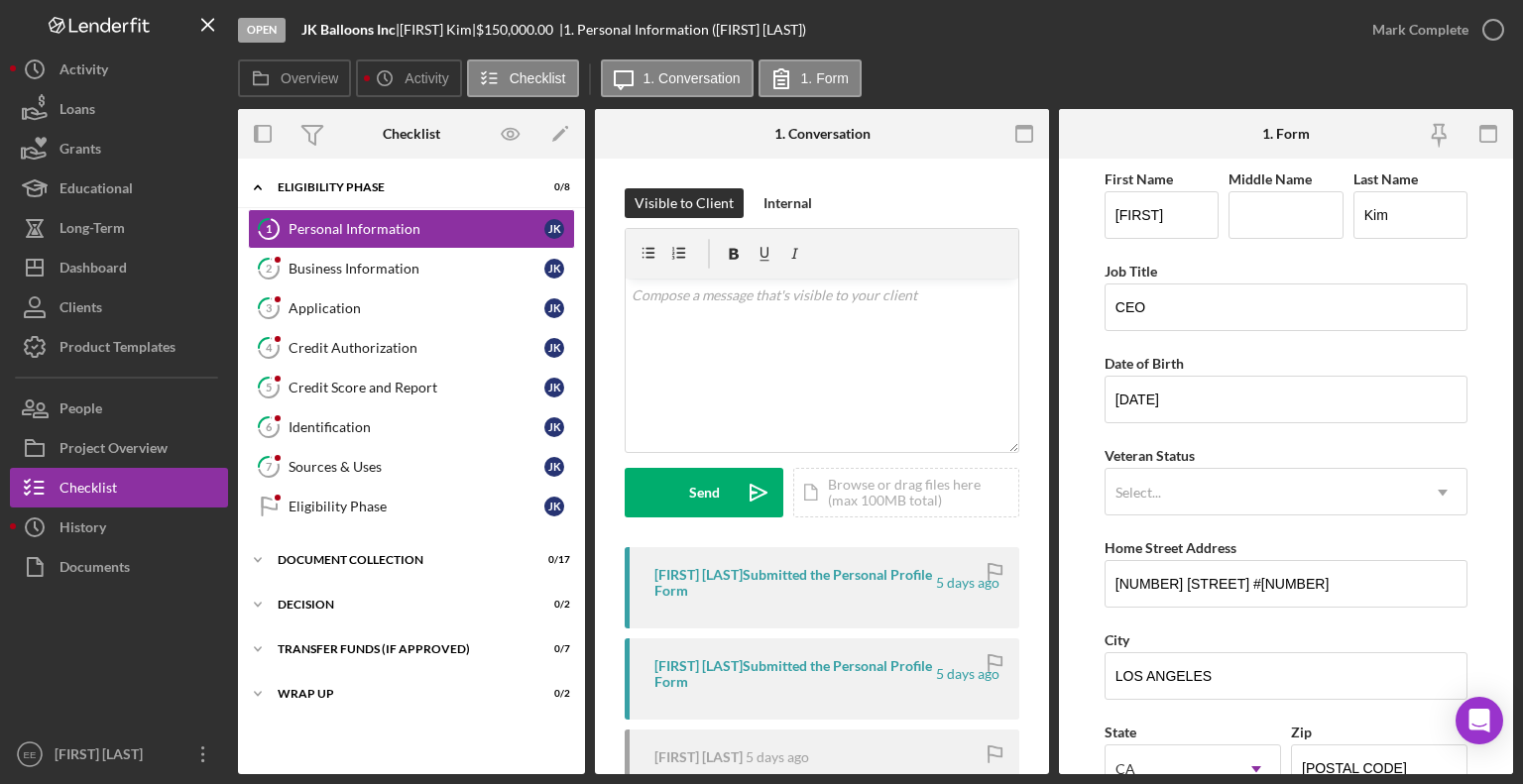 scroll, scrollTop: 0, scrollLeft: 0, axis: both 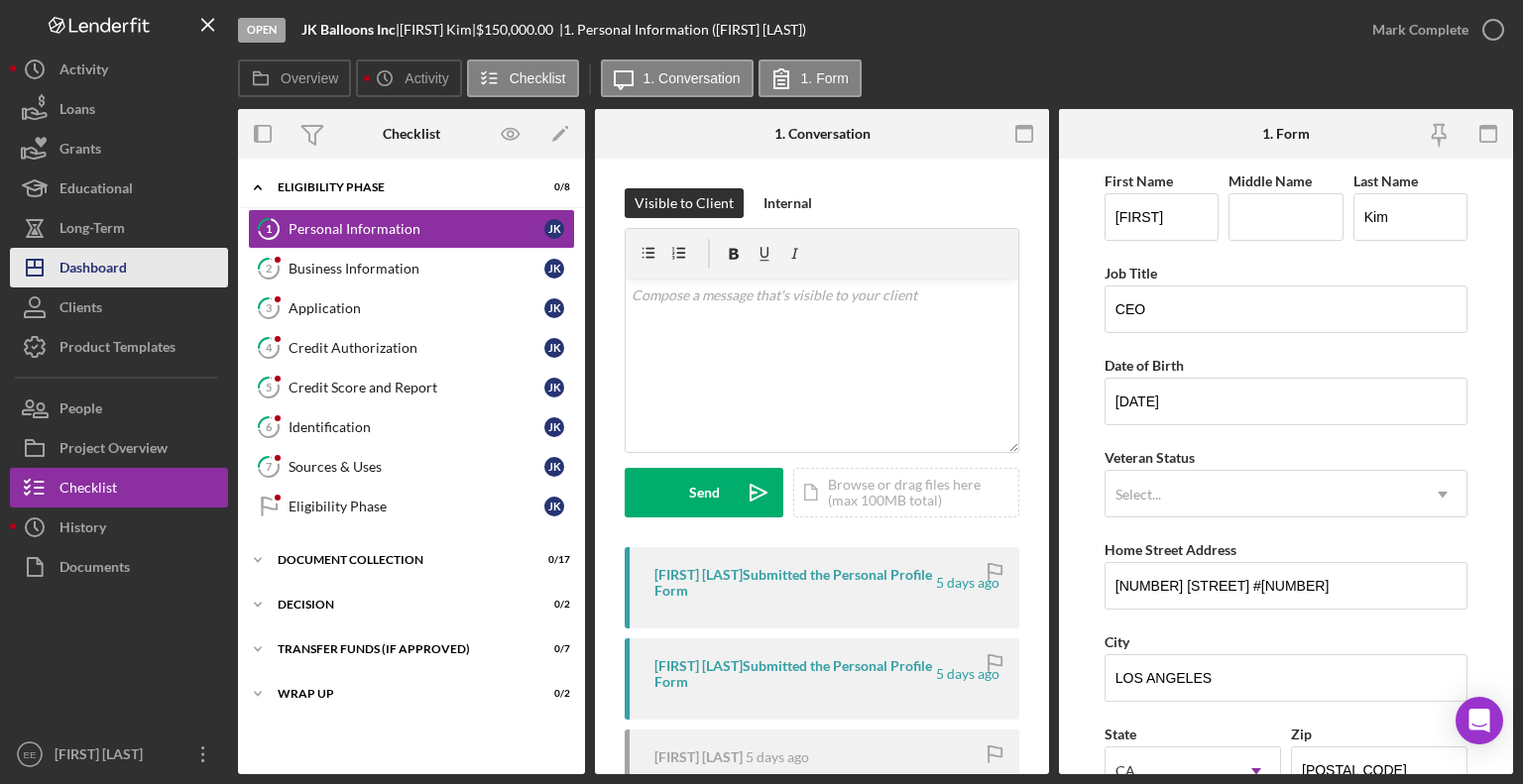 click on "Dashboard" at bounding box center (93, 270) 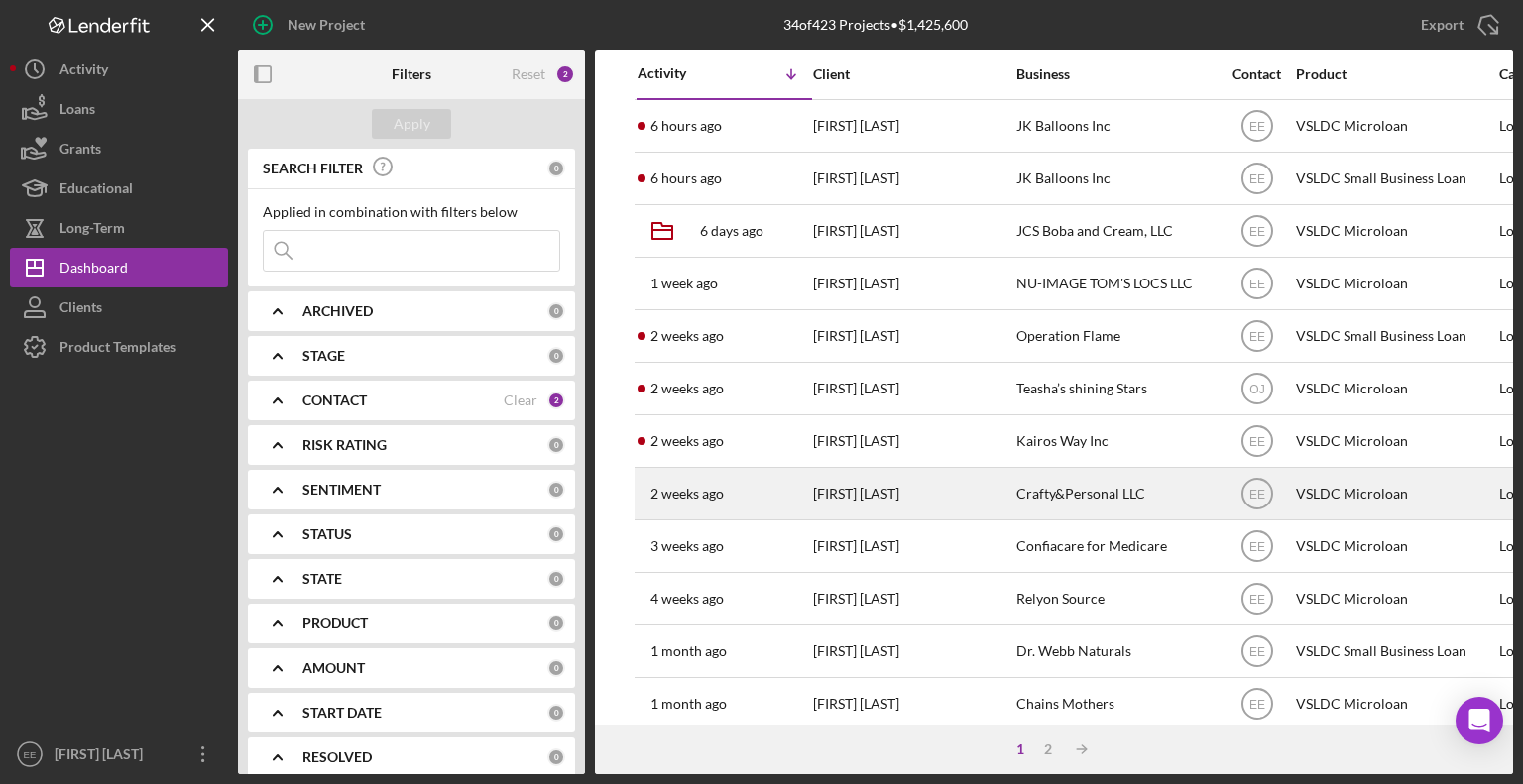 click on "[FIRST] [LAST]" at bounding box center [912, 494] 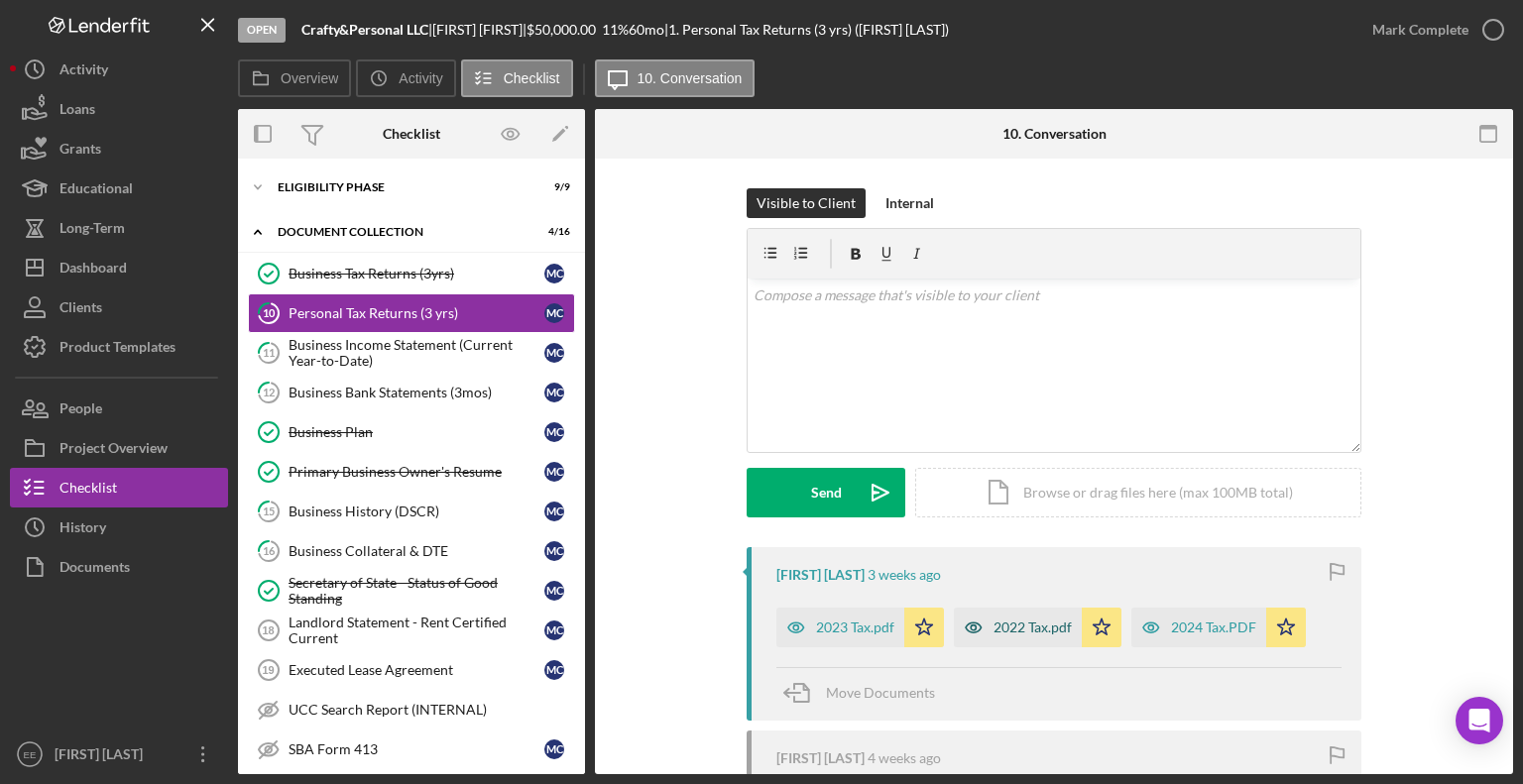 click on "2022 Tax.pdf" at bounding box center (1032, 627) 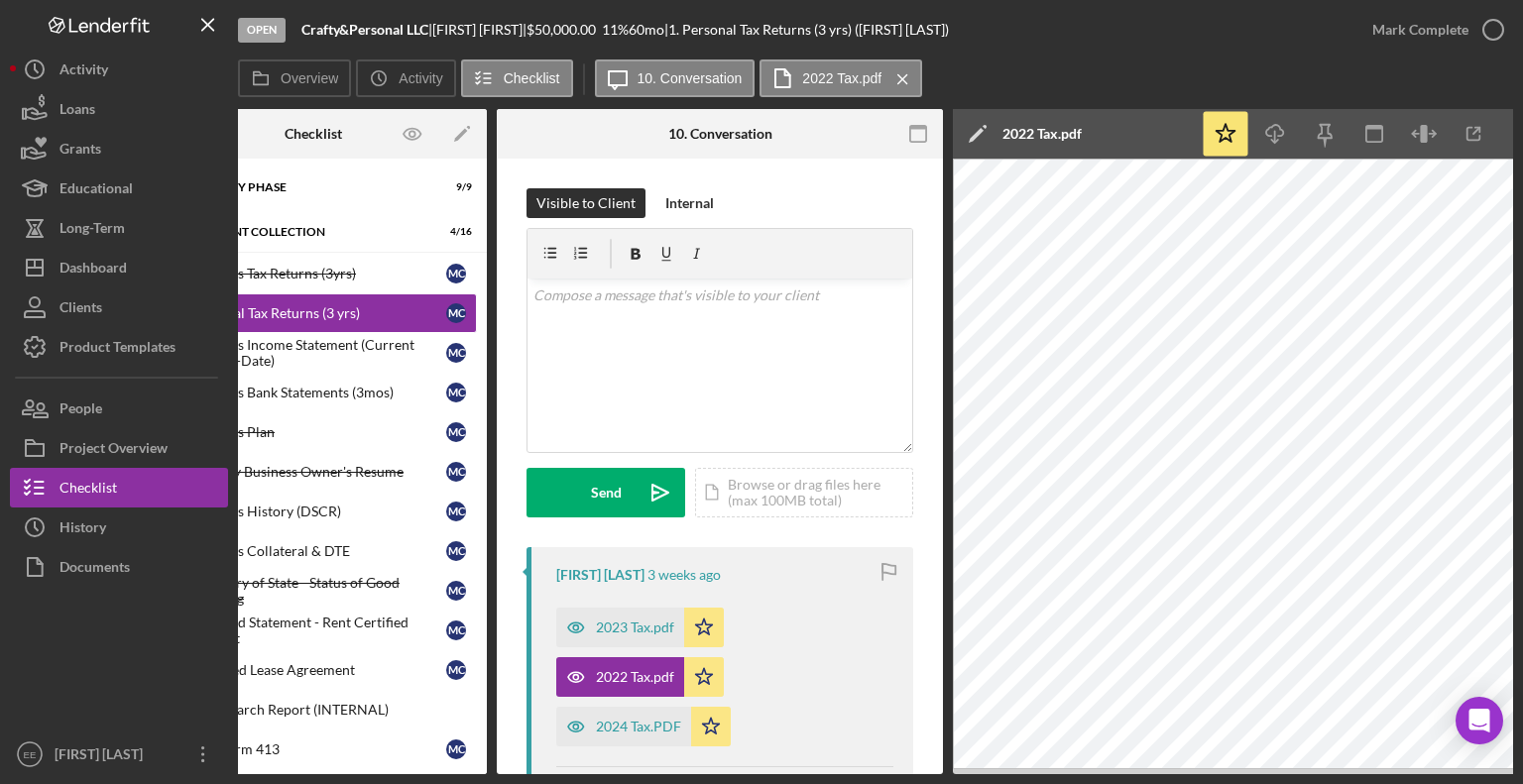 scroll, scrollTop: 0, scrollLeft: 132, axis: horizontal 